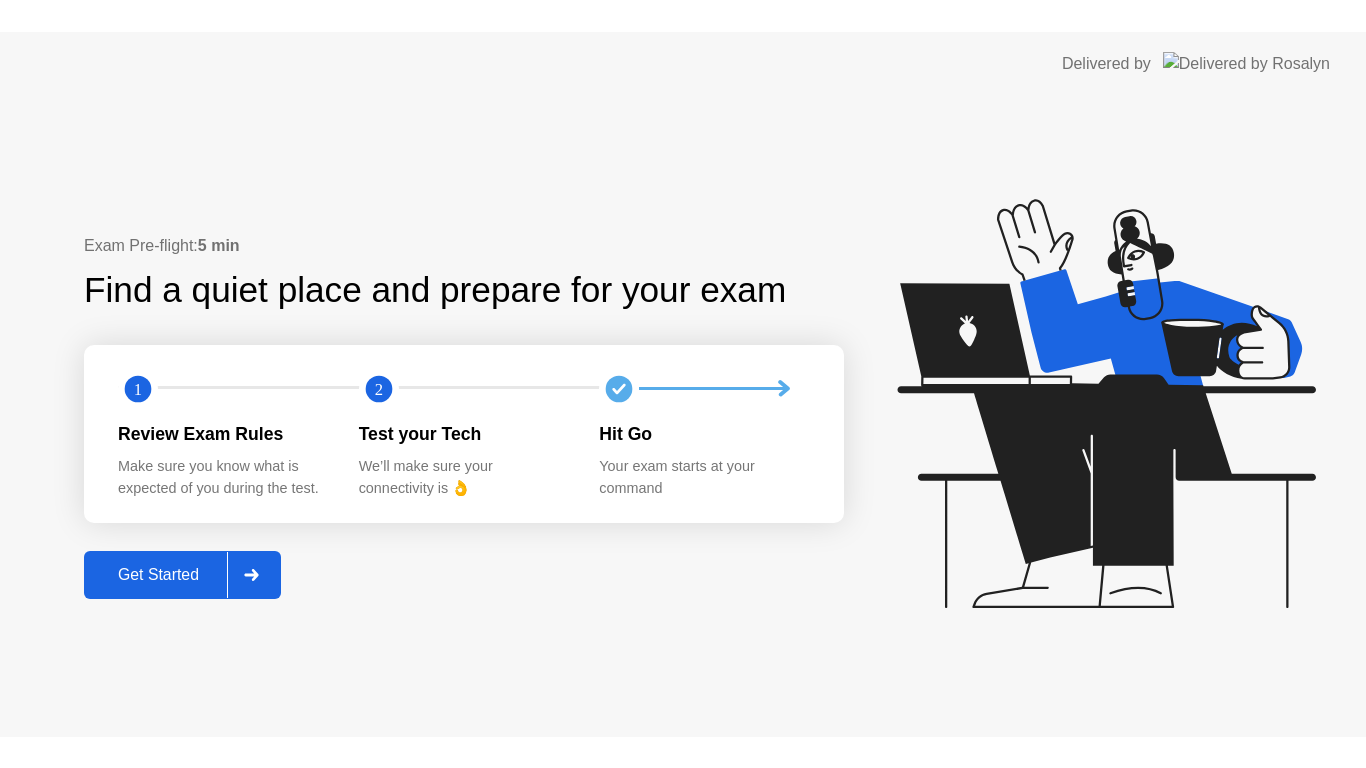 scroll, scrollTop: 0, scrollLeft: 0, axis: both 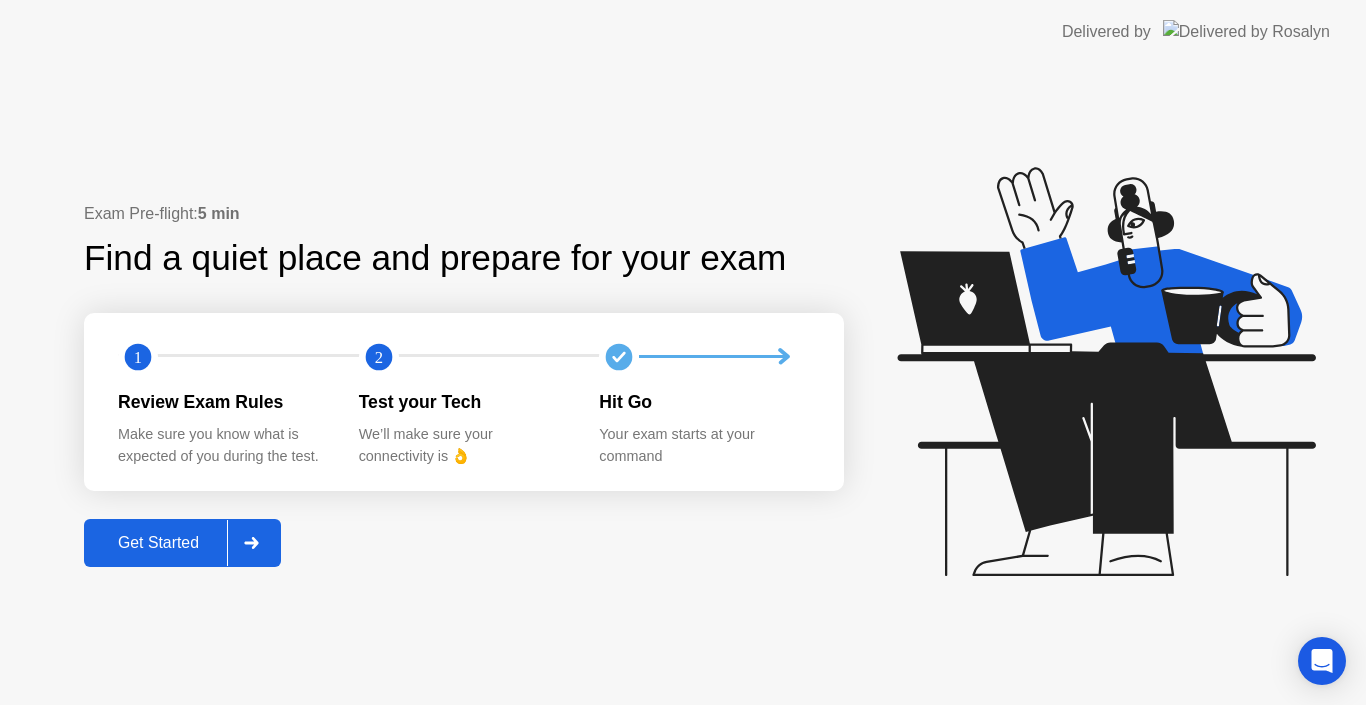 click 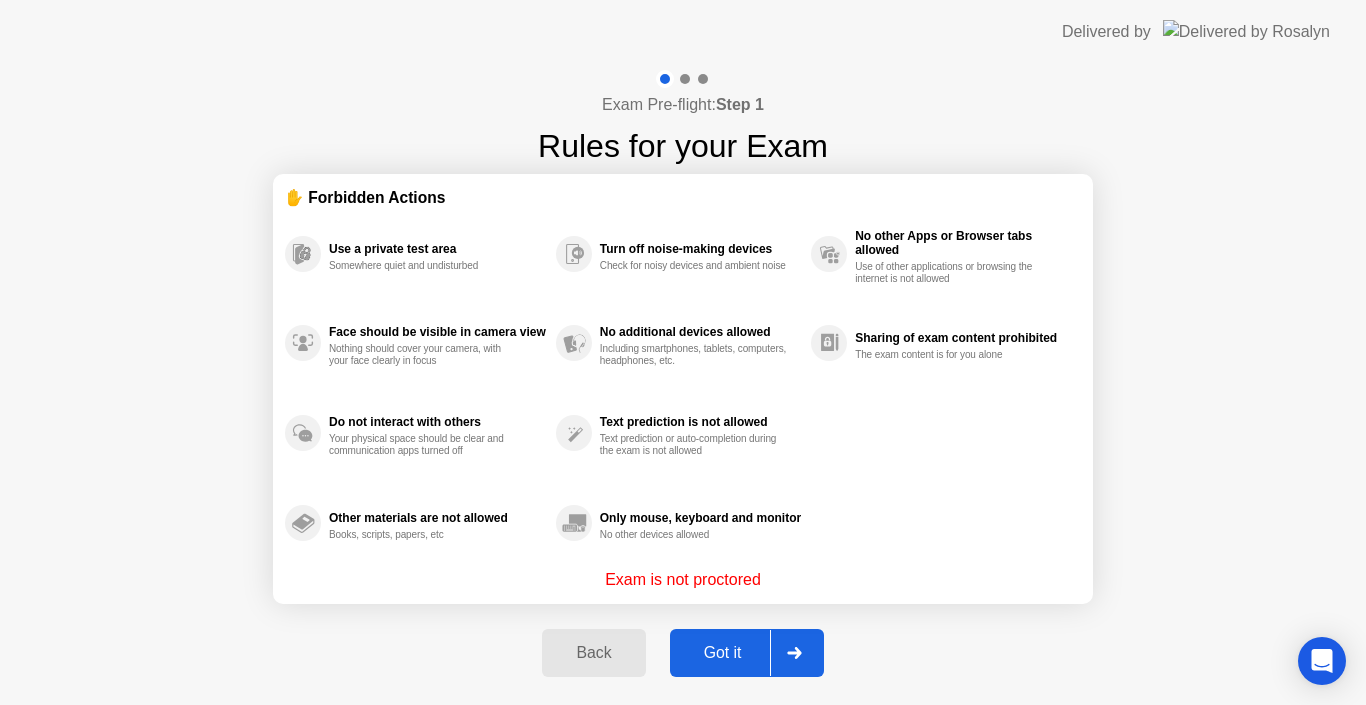 click on "Got it" 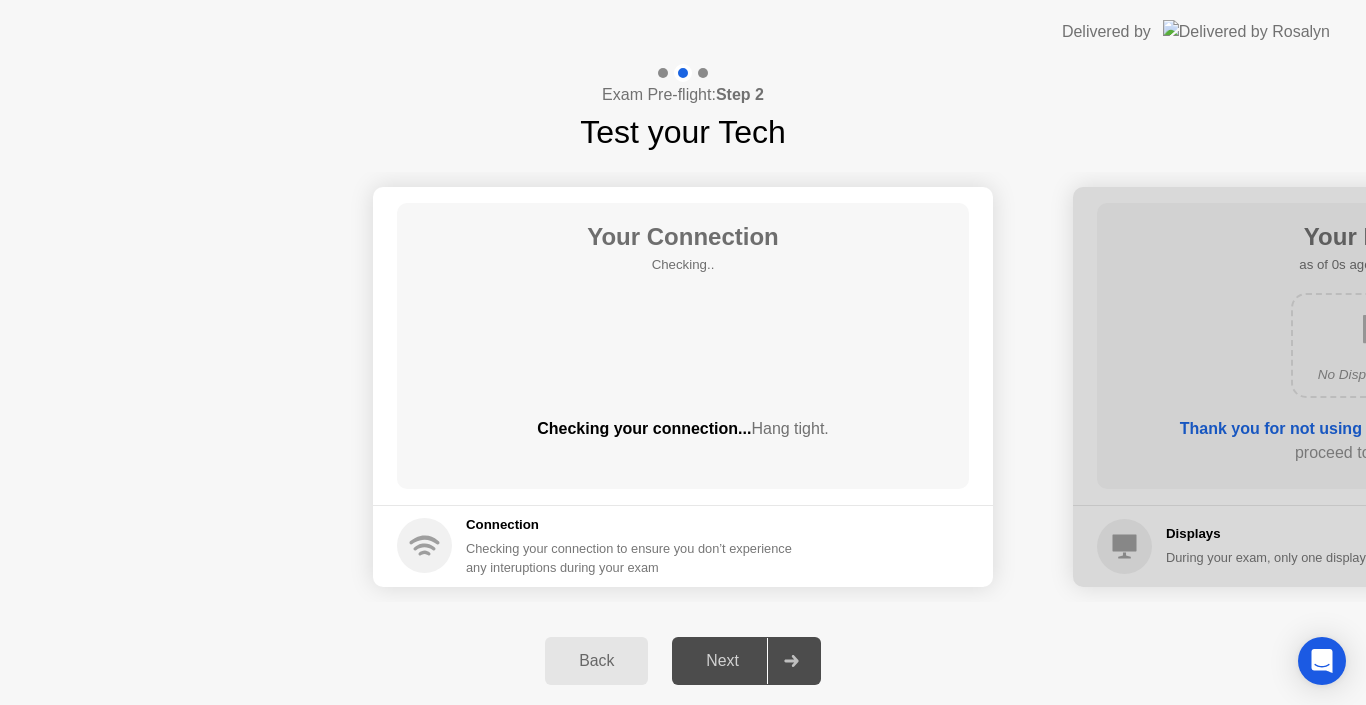click on "Next" 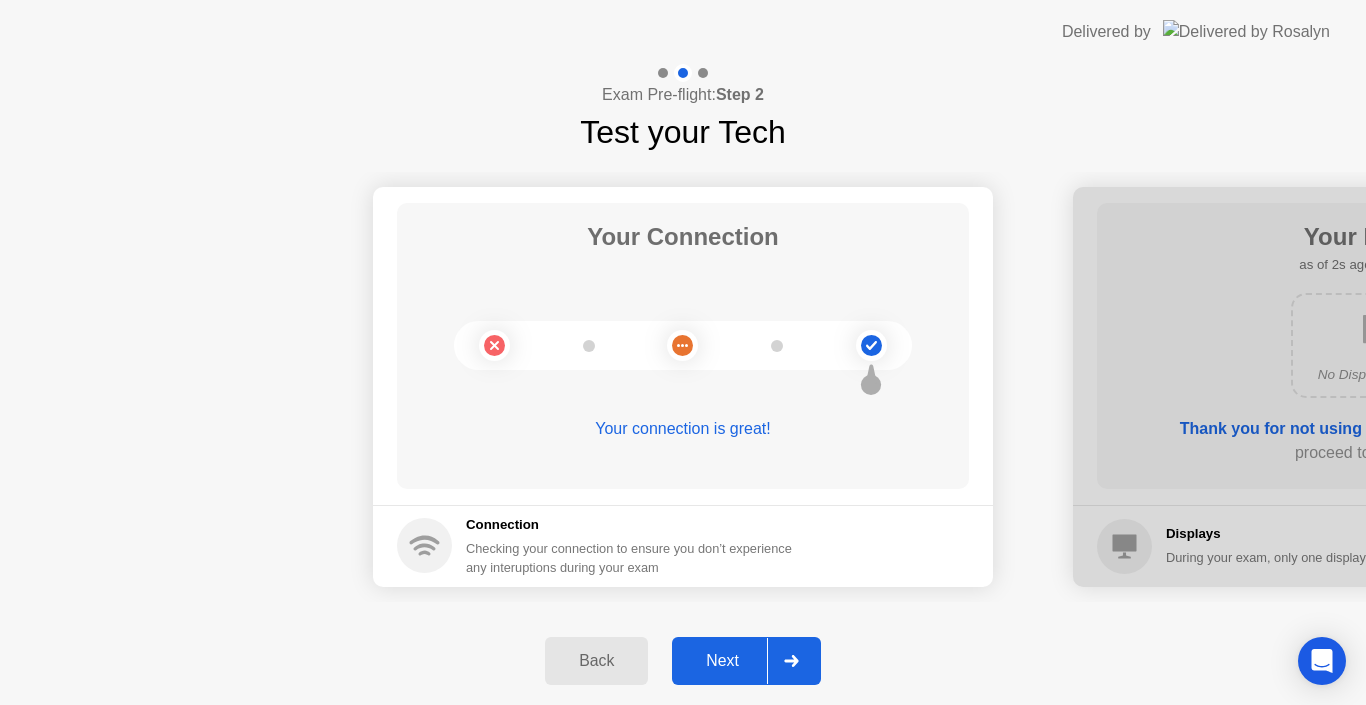 click on "Next" 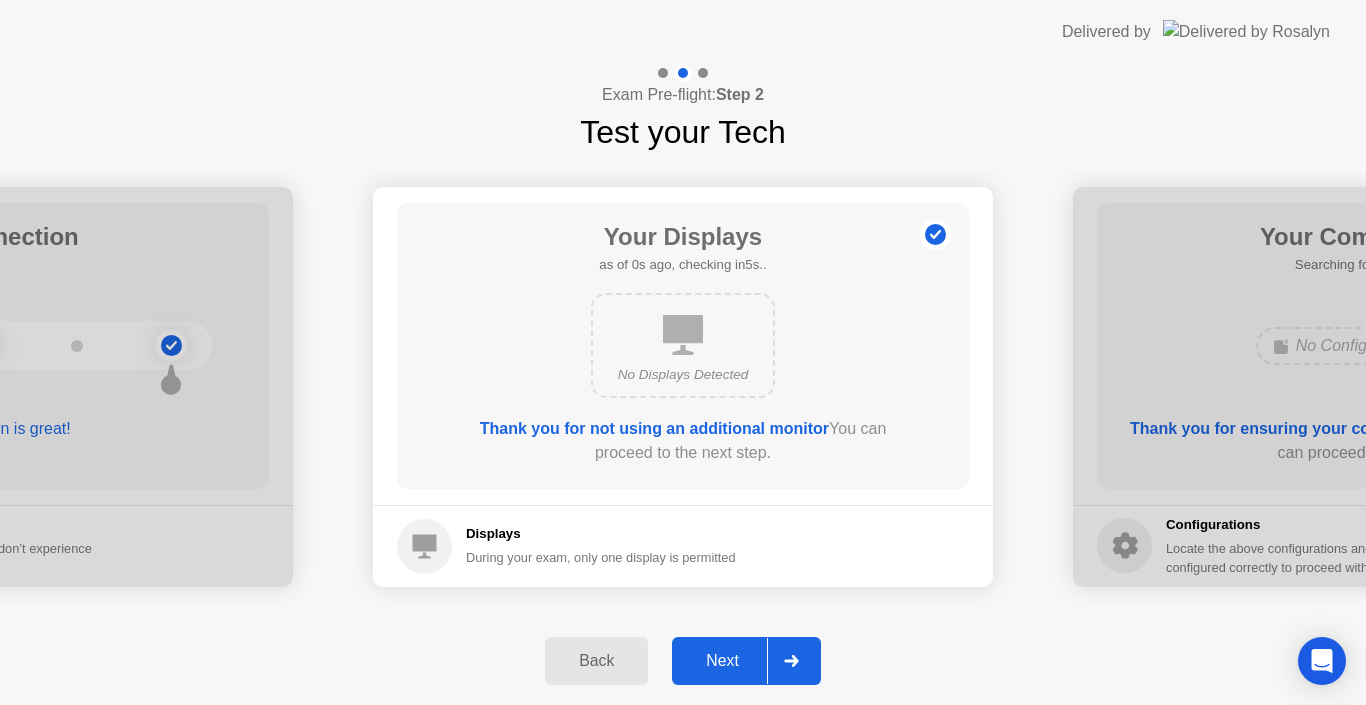 click on "Next" 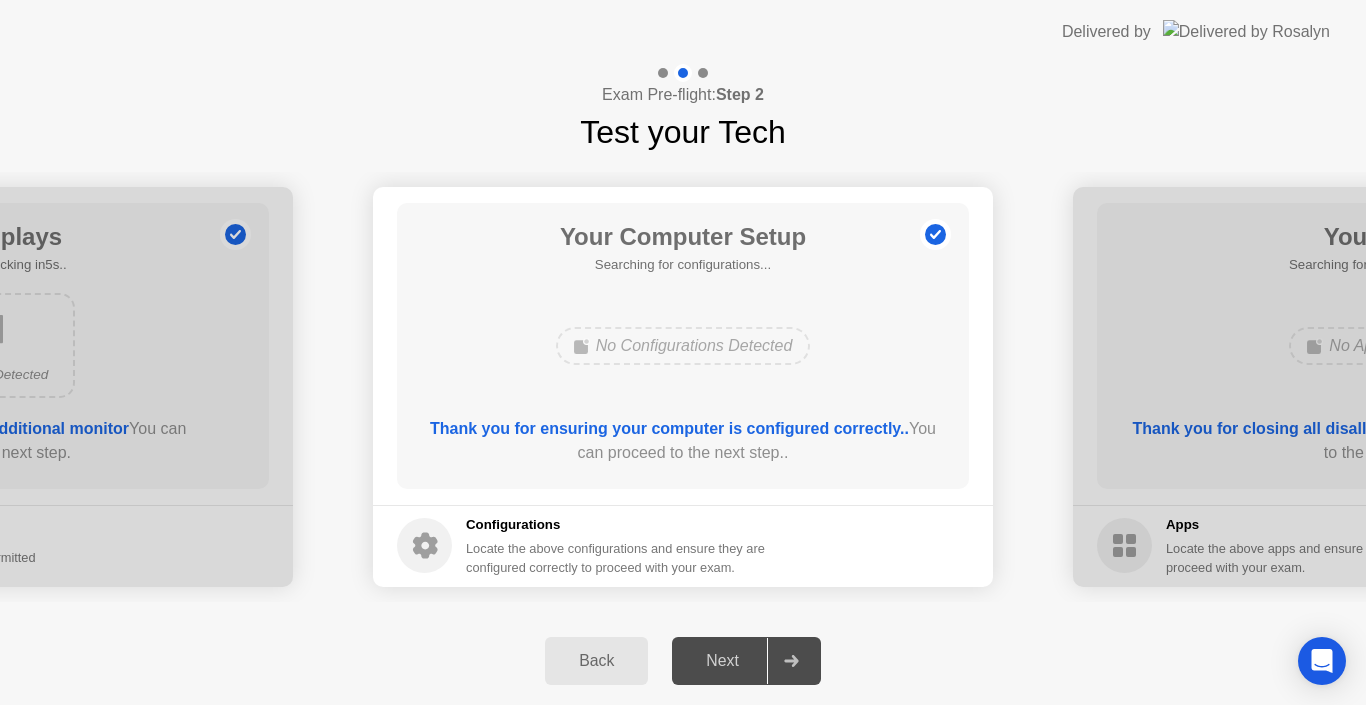 click on "Next" 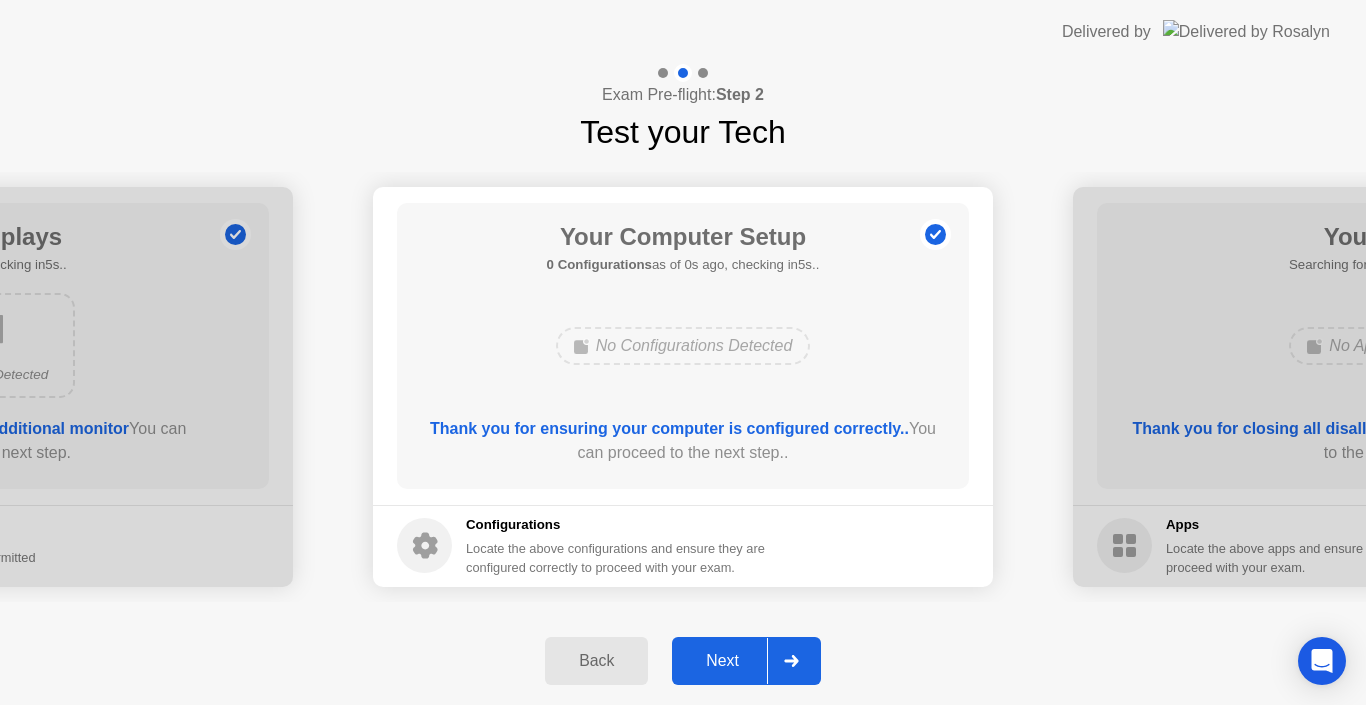 click on "Next" 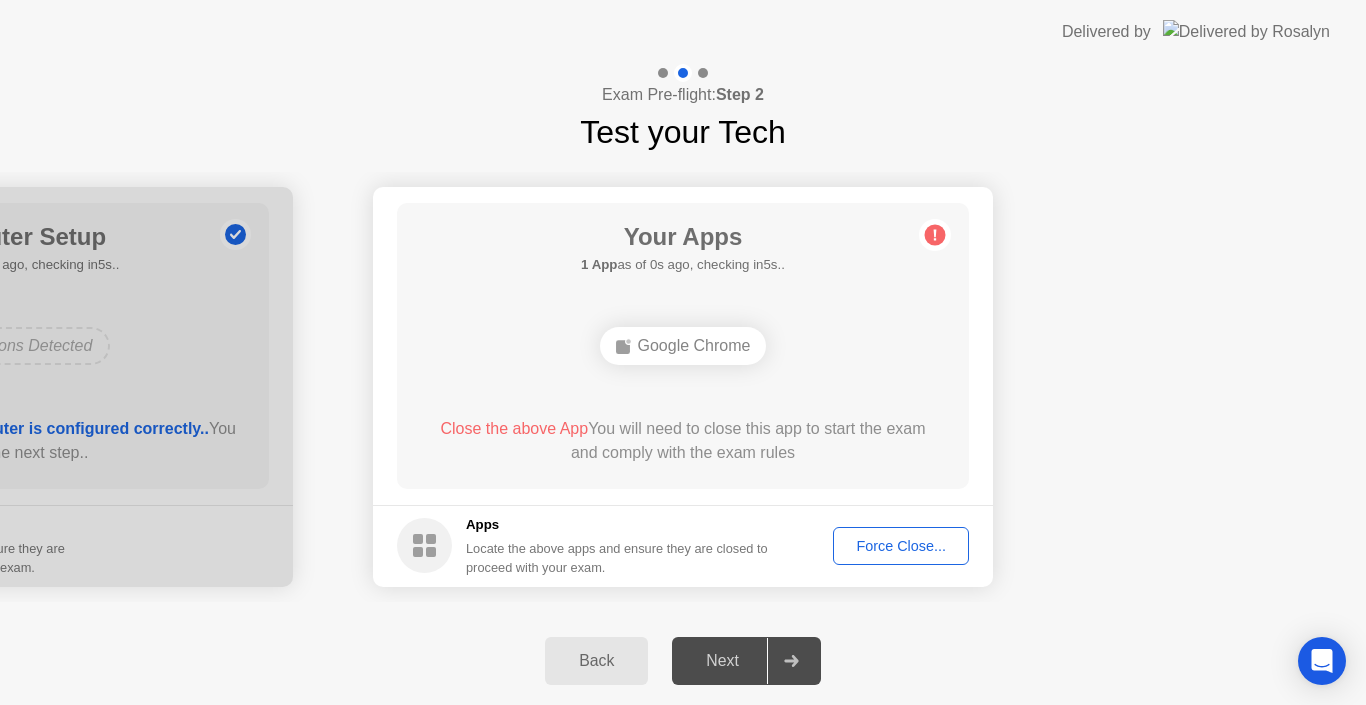 click on "Force Close..." 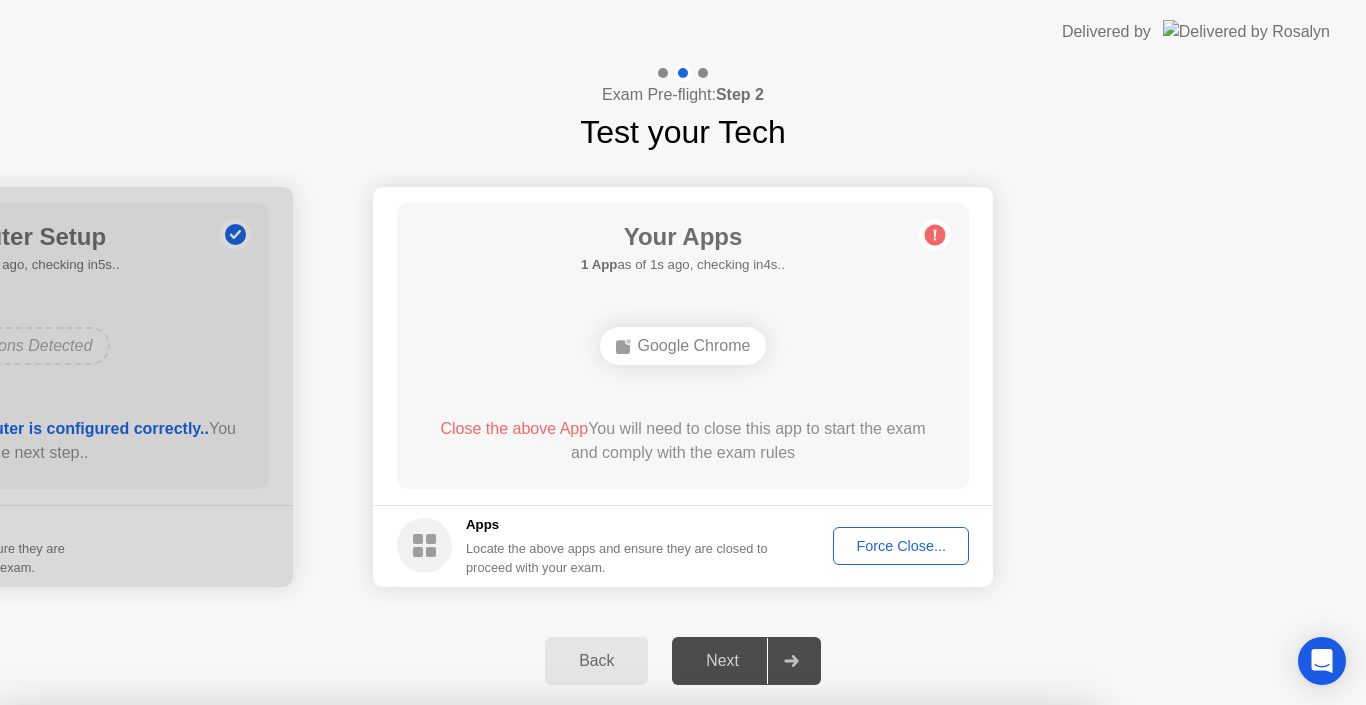 click on "Confirm" at bounding box center [613, 981] 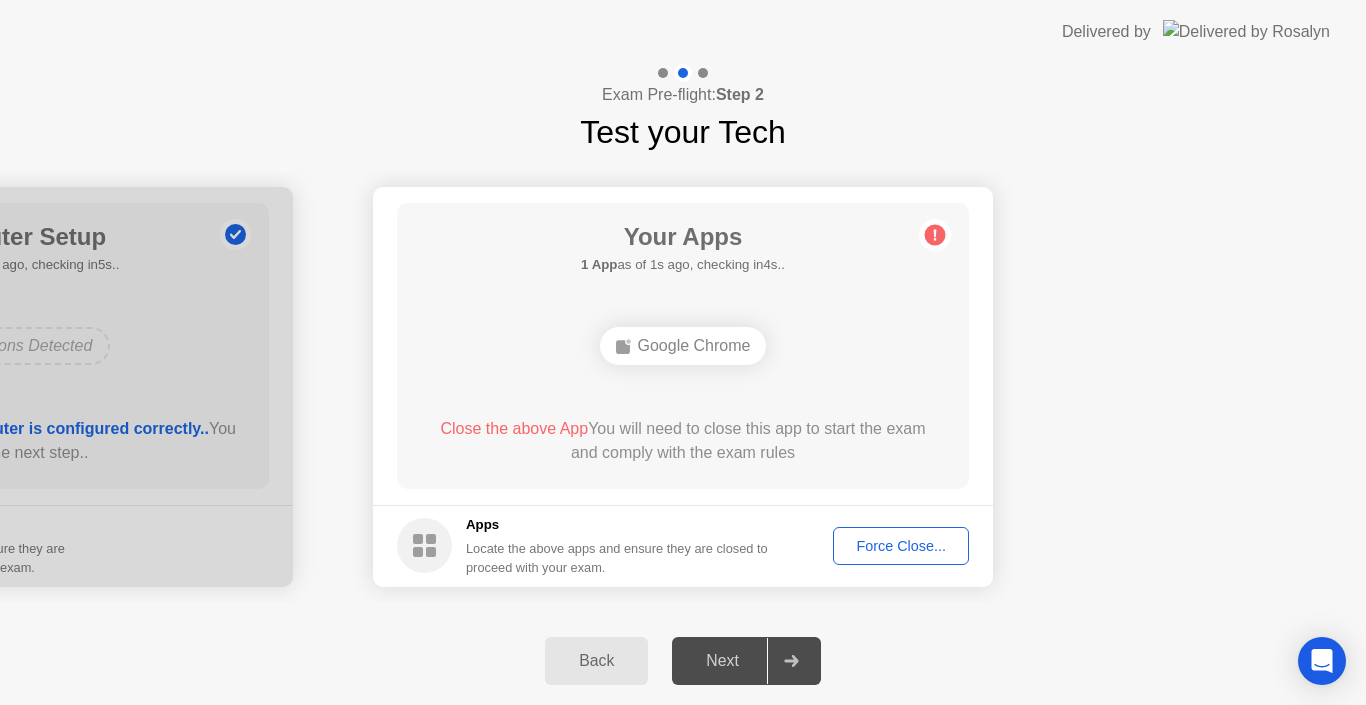 click on "Force Close..." 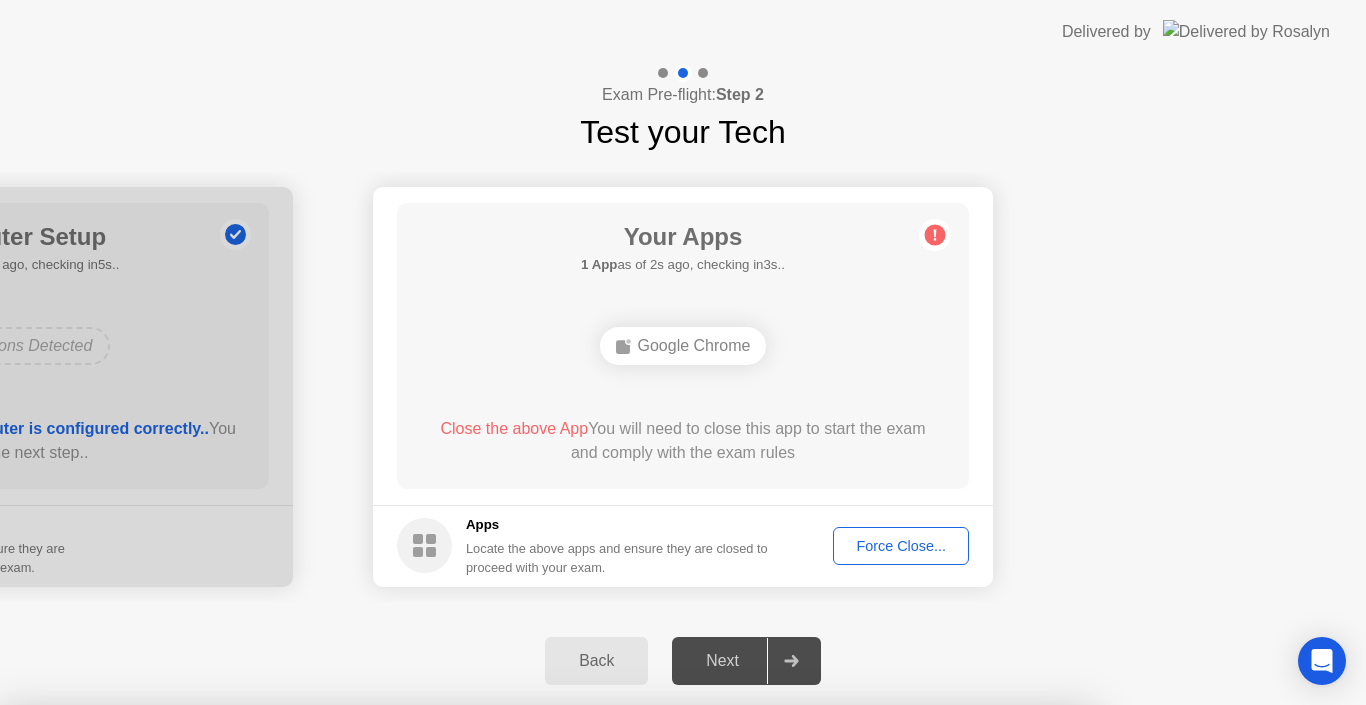 click on "Confirm" at bounding box center (613, 981) 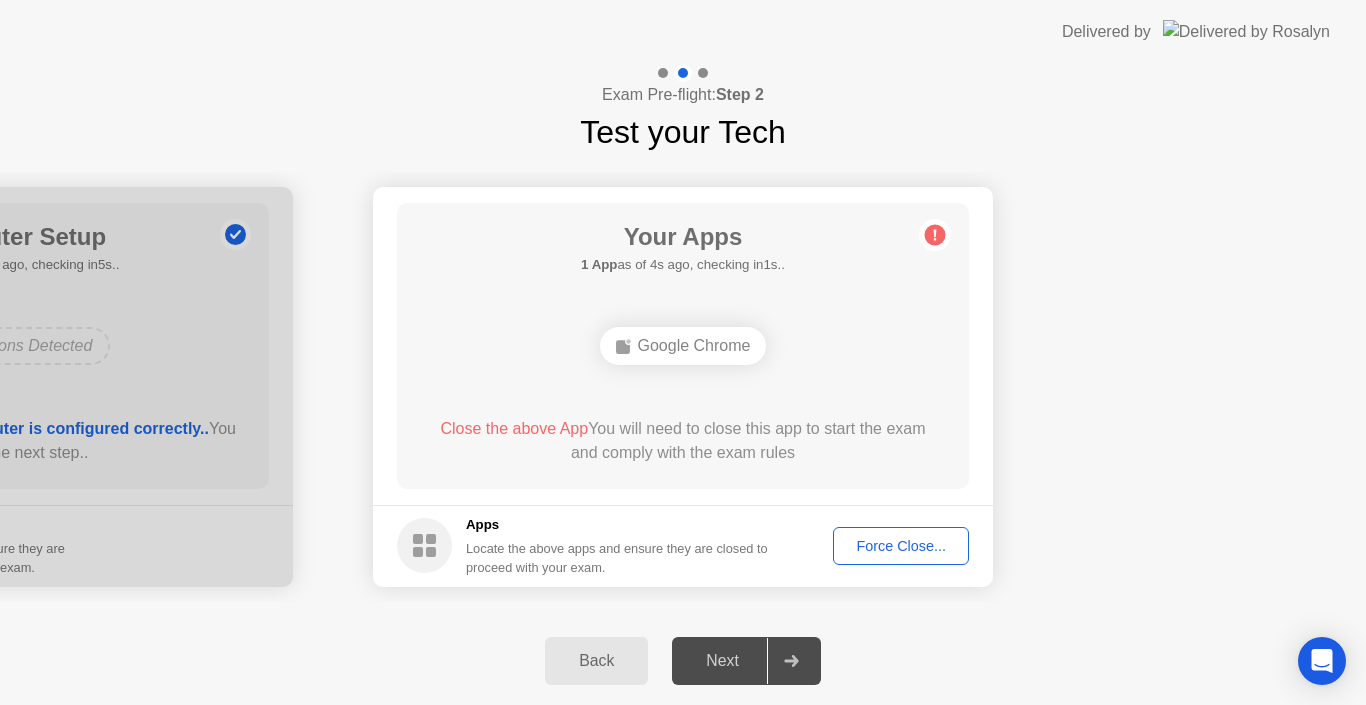 click on "Force Close..." 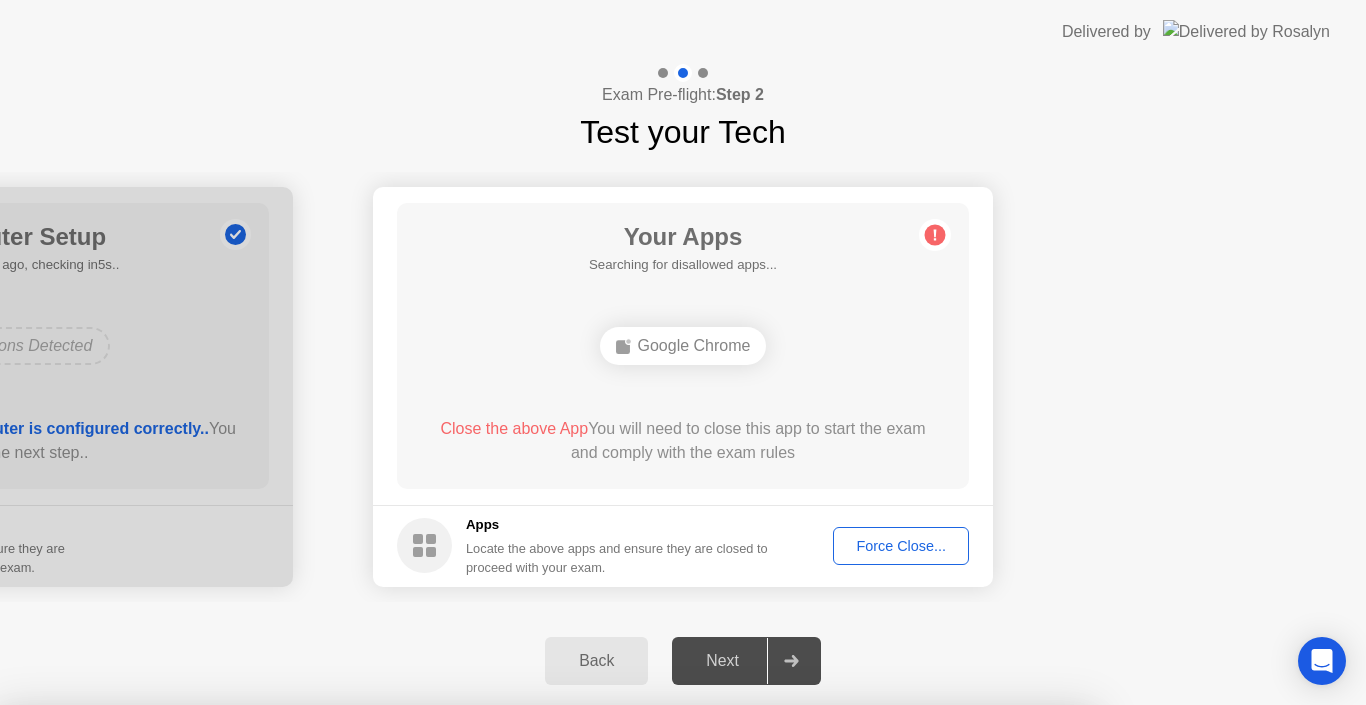 click on "Need help? Let [PERSON_NAME] close your apps for you  Clicking "Confirm" below will force close  Google Chrome  even if there are unsaved changes..  Learn more about closing apps  Google Chrome  Cancel Confirm" at bounding box center [546, 863] 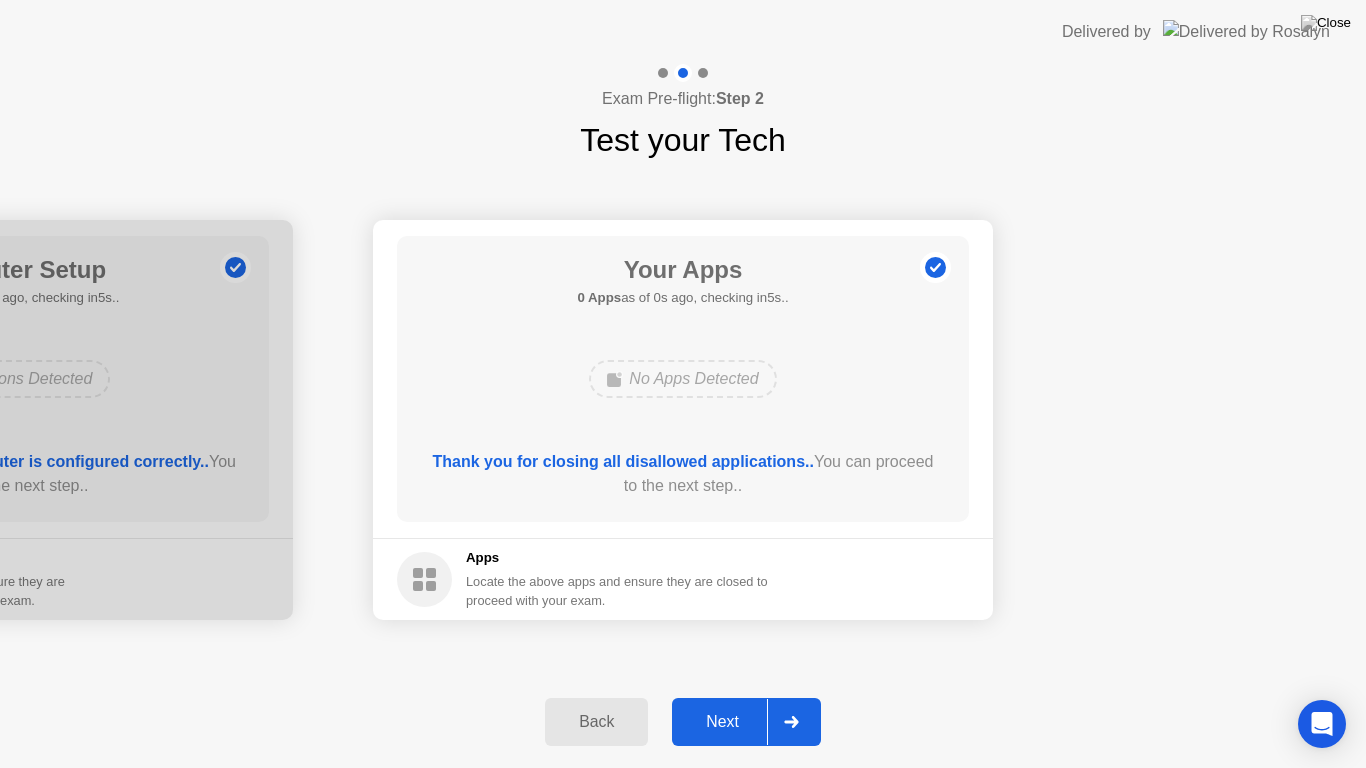 click on "Next" 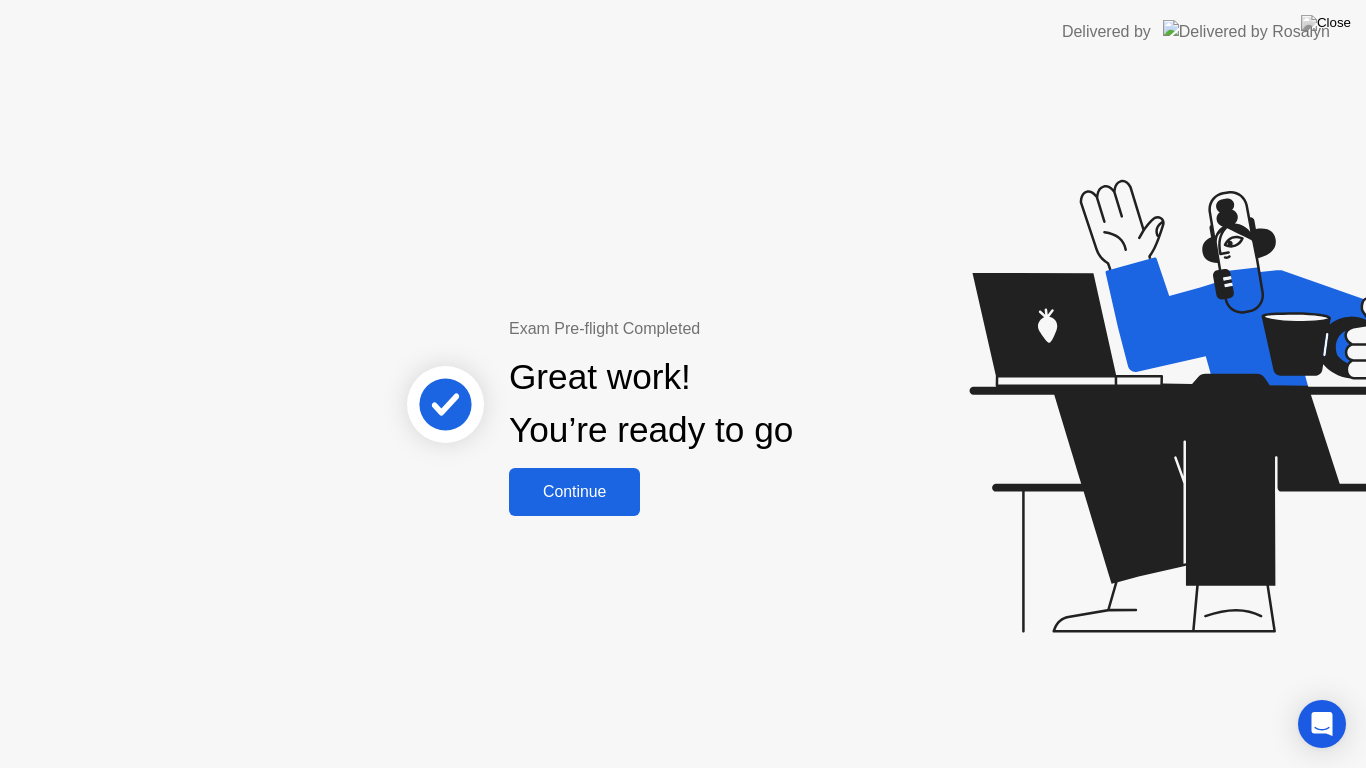 click on "Continue" 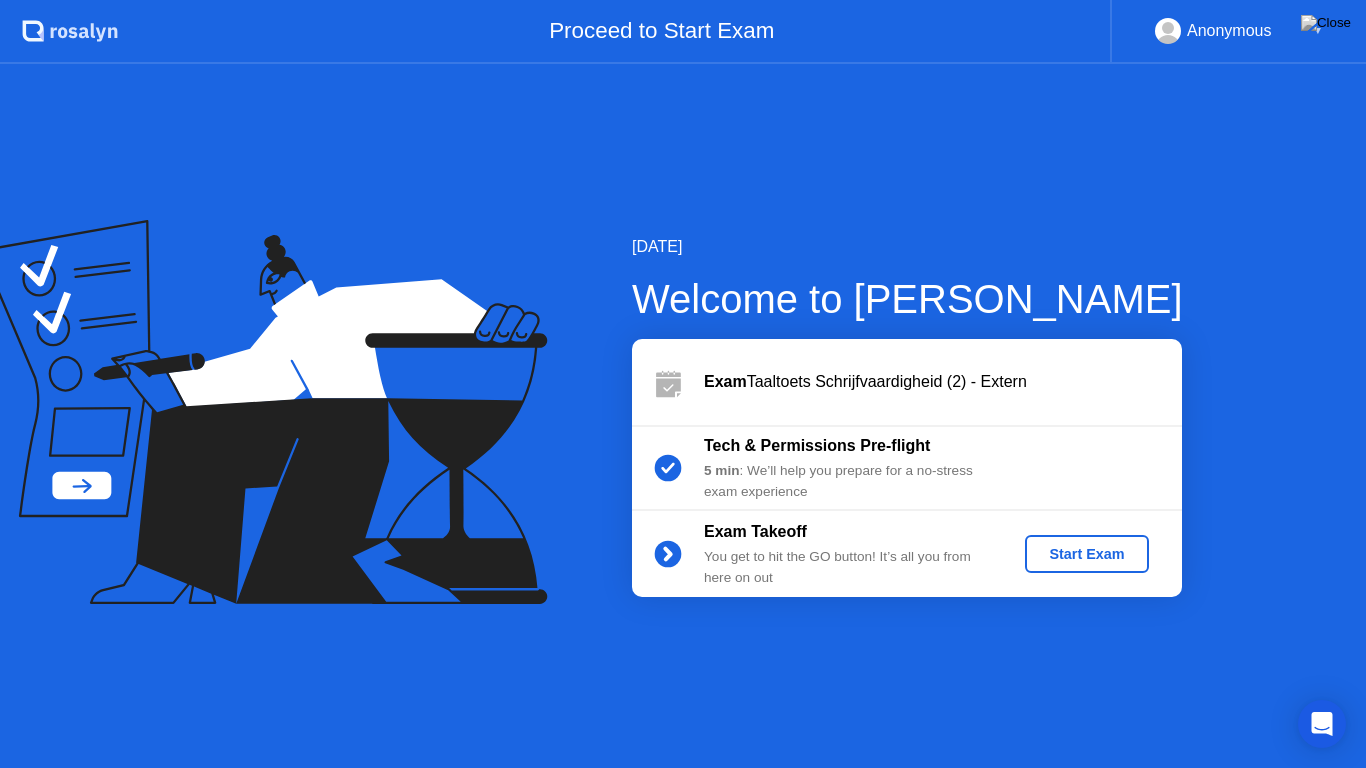 click on "Start Exam" 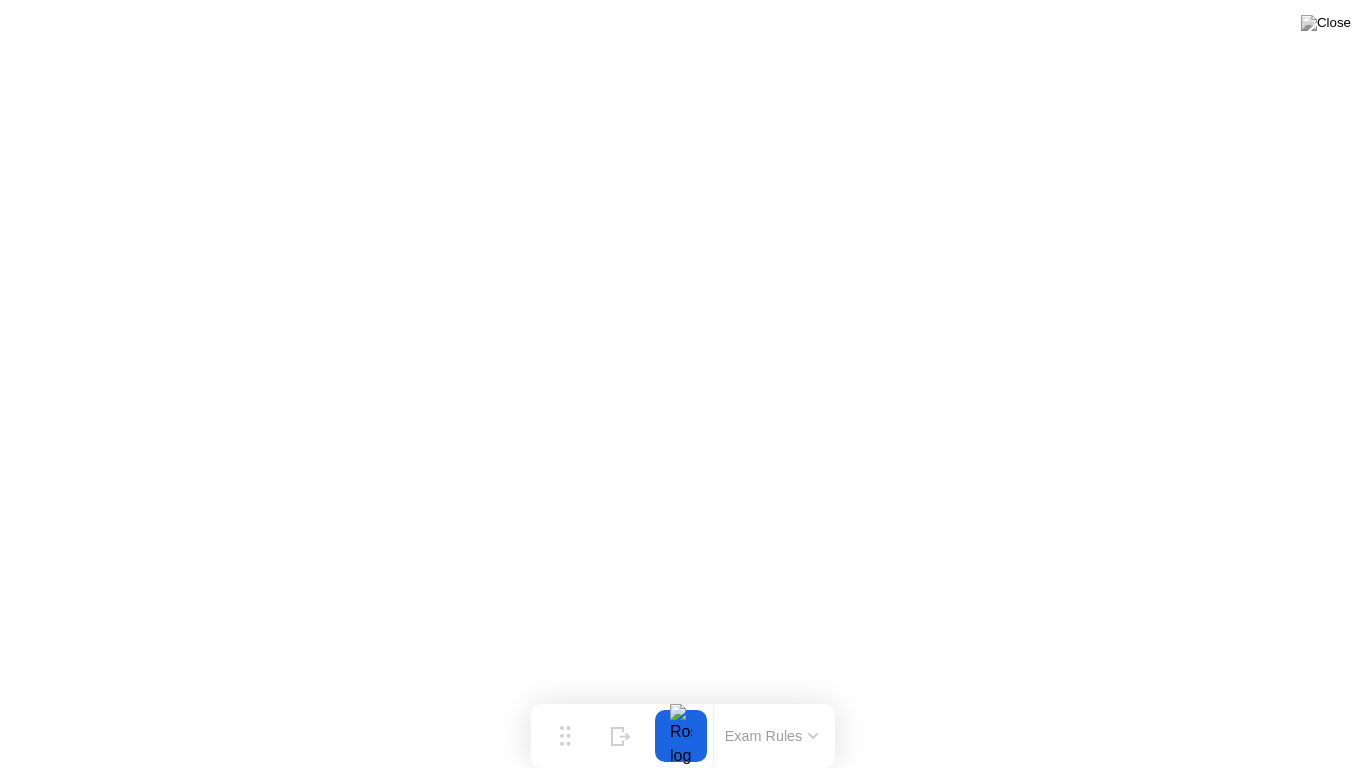 click on "Exam Rules" 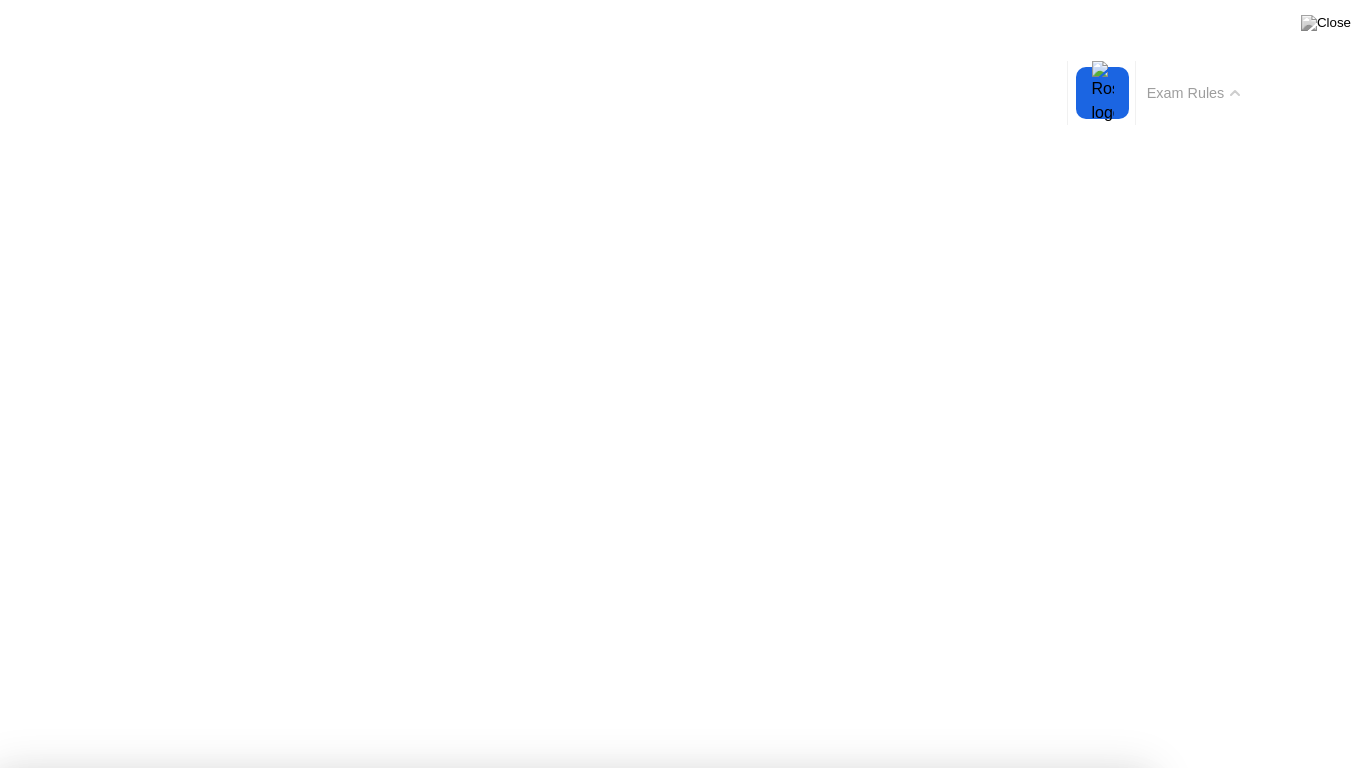 click on "Got it!" at bounding box center [574, 1375] 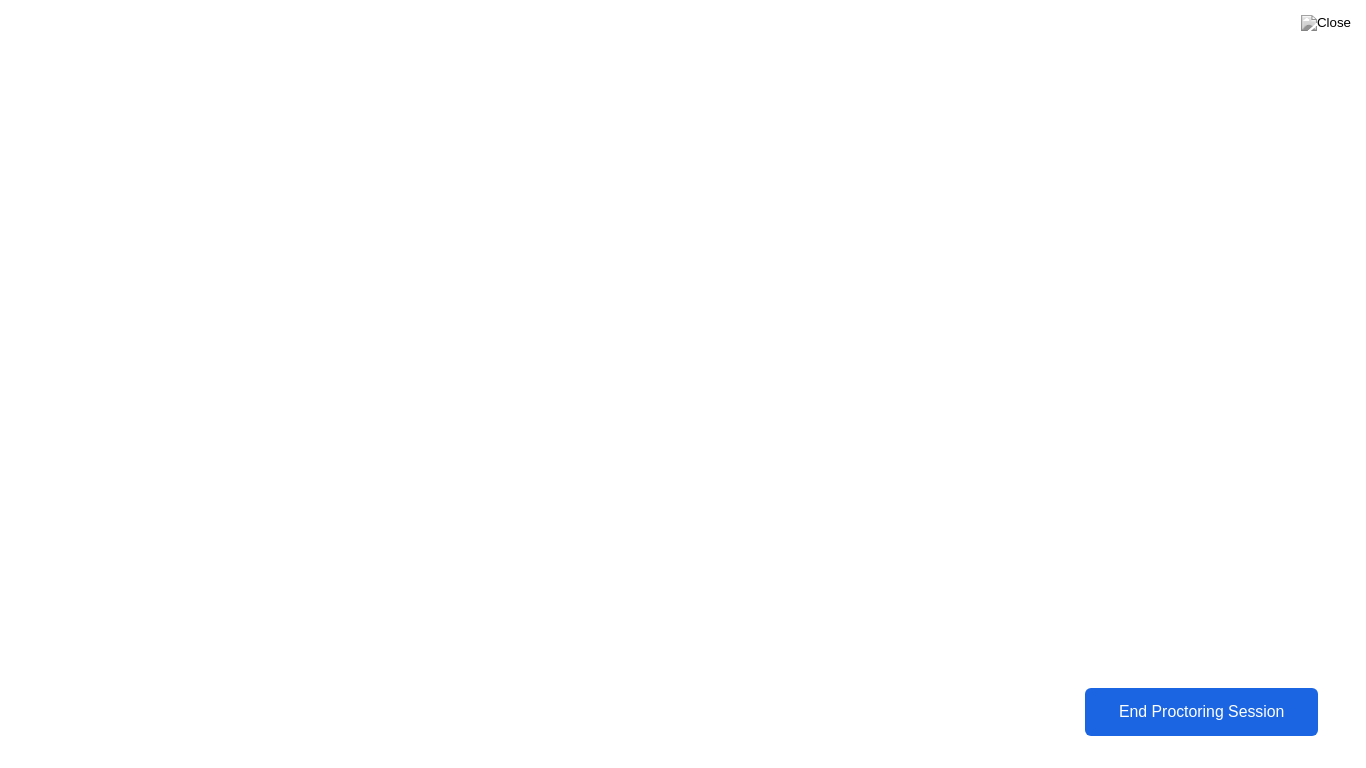 click on "End Proctoring Session" 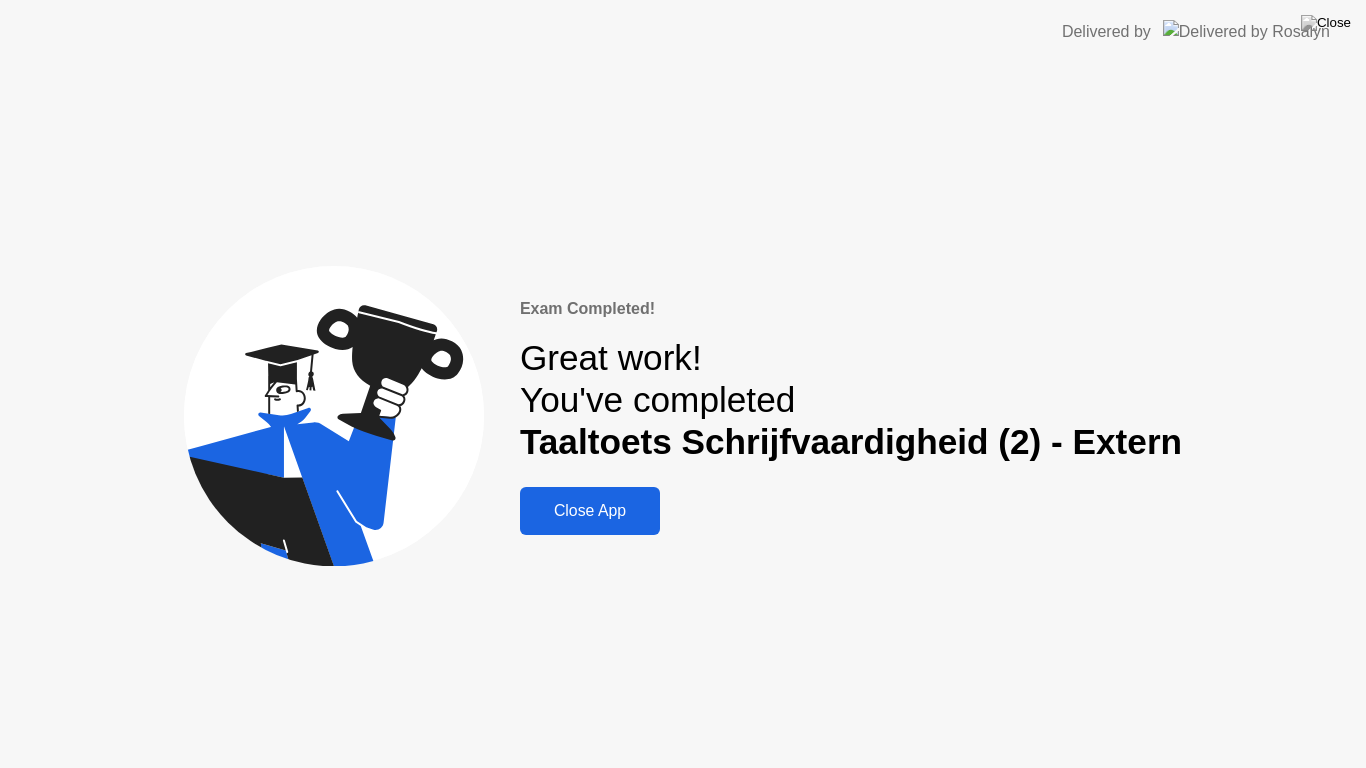 click on "Close App" 